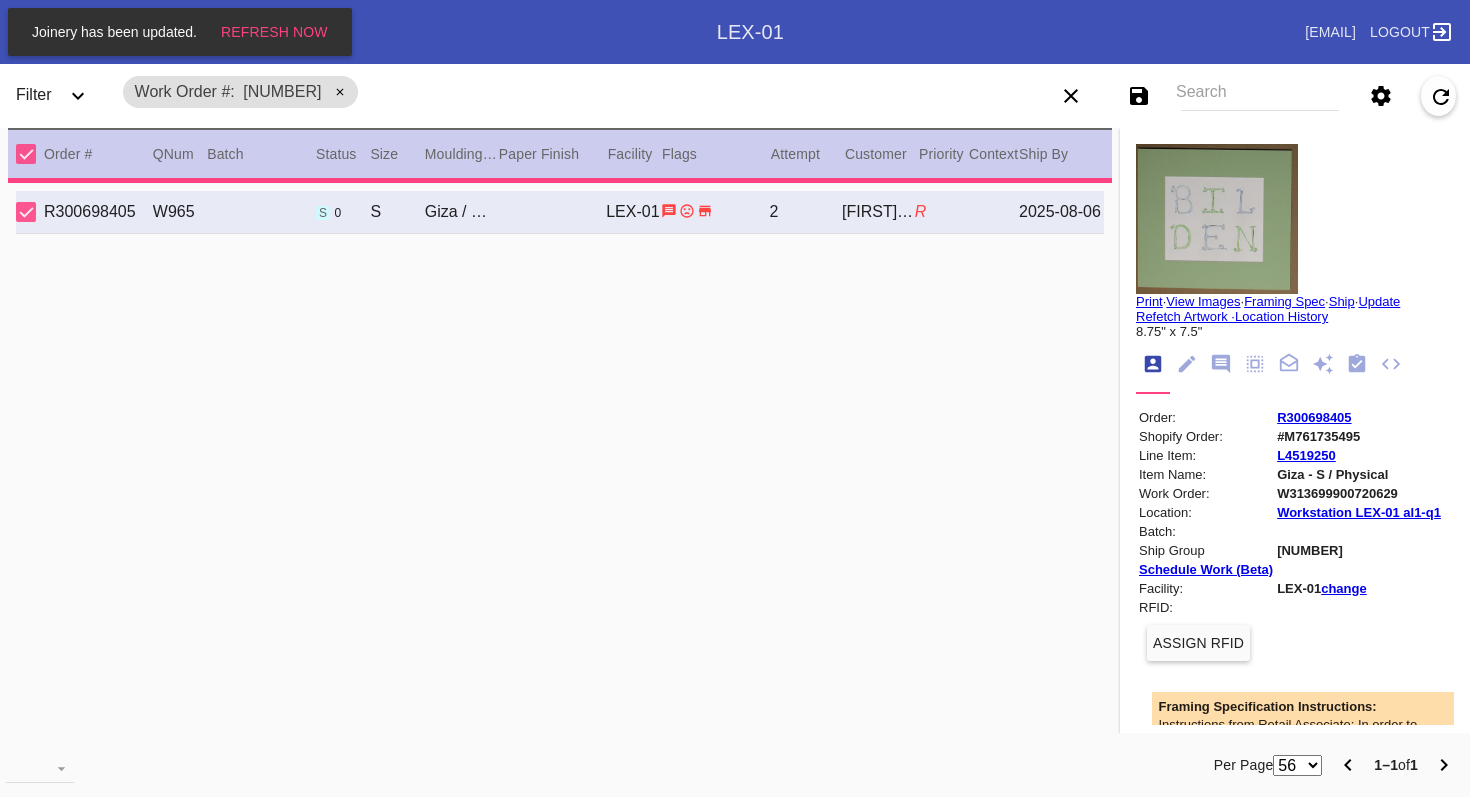 scroll, scrollTop: 0, scrollLeft: 0, axis: both 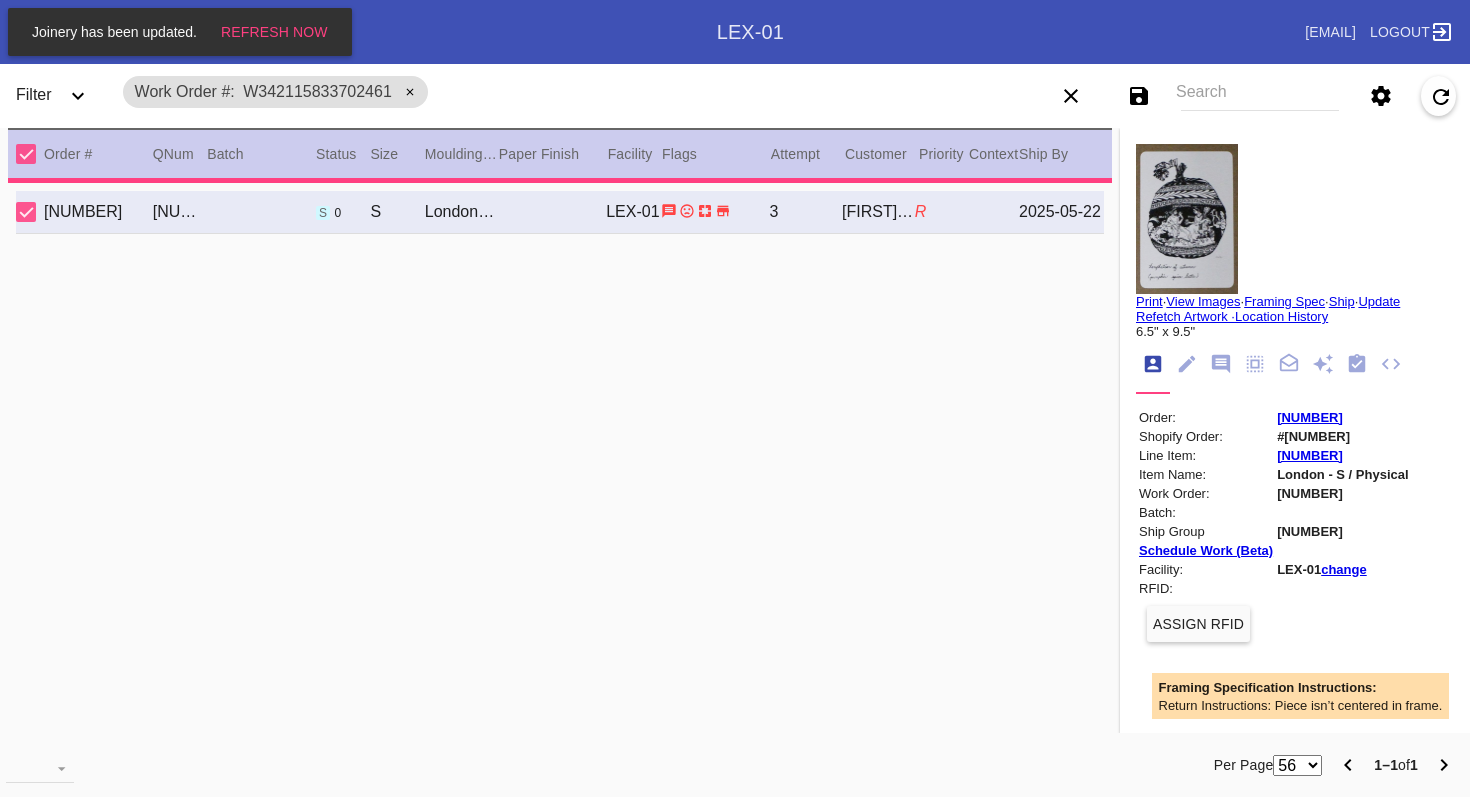 type on "8/7/2025" 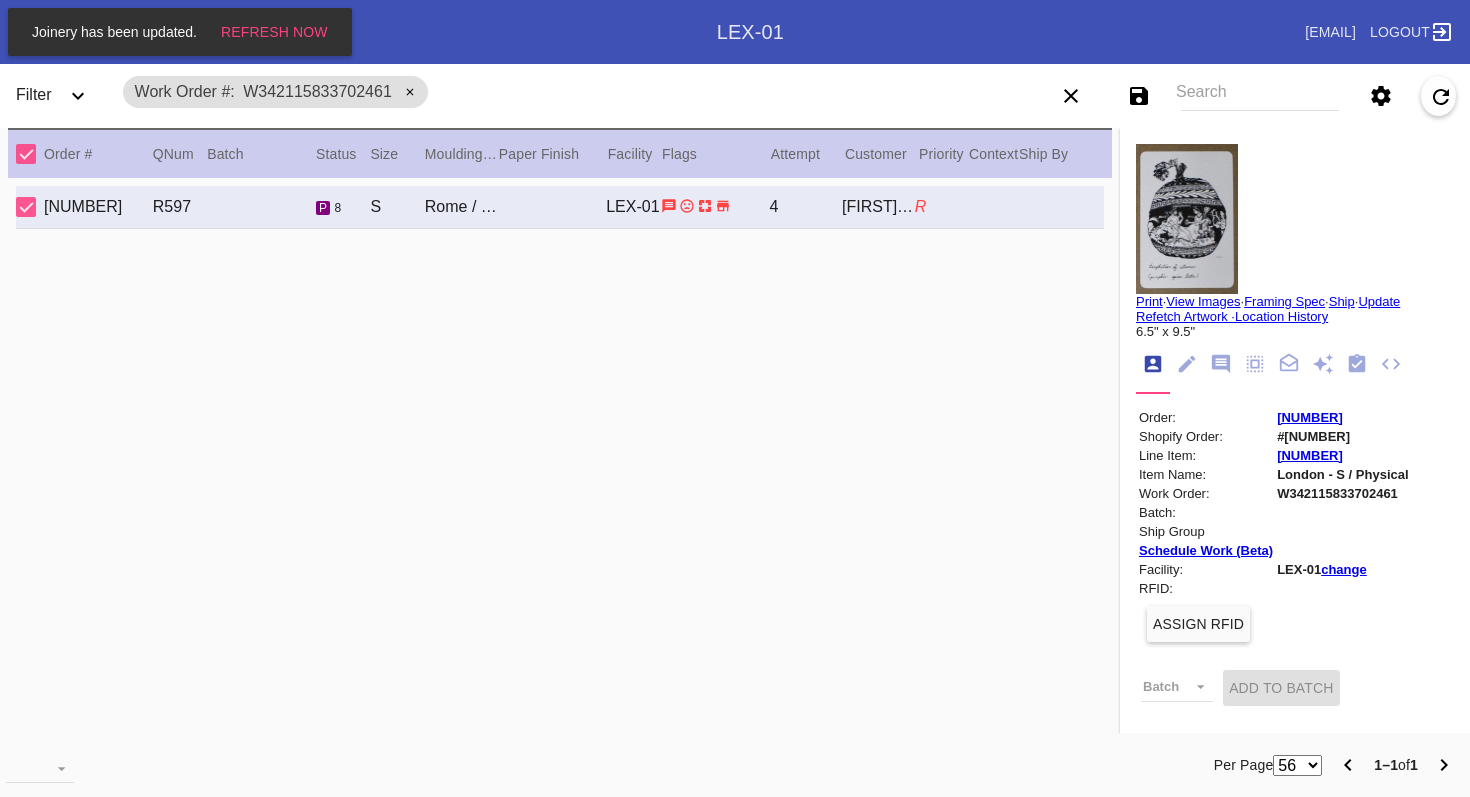 scroll, scrollTop: 472, scrollLeft: 0, axis: vertical 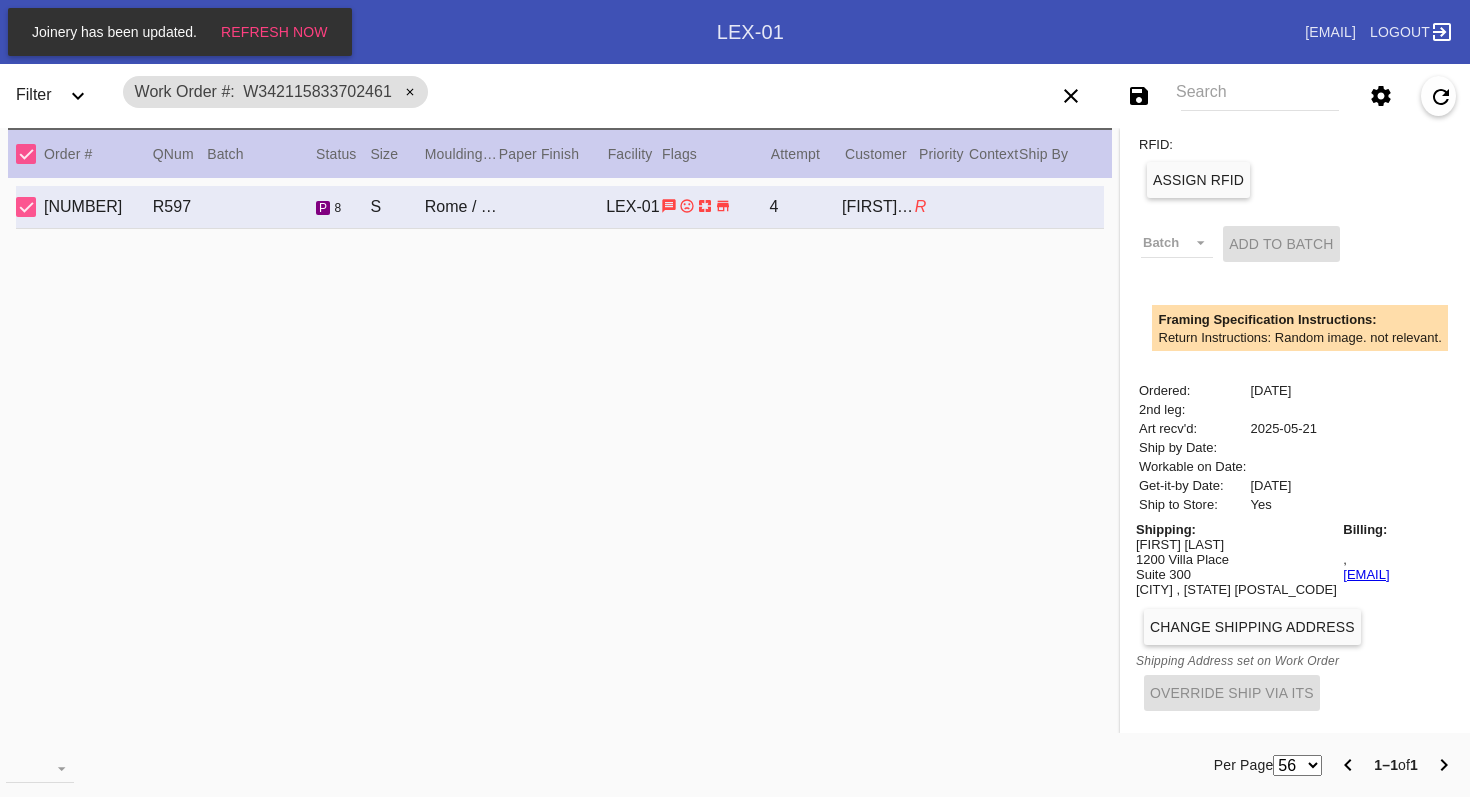 click on "Change Shipping Address" at bounding box center (1252, 627) 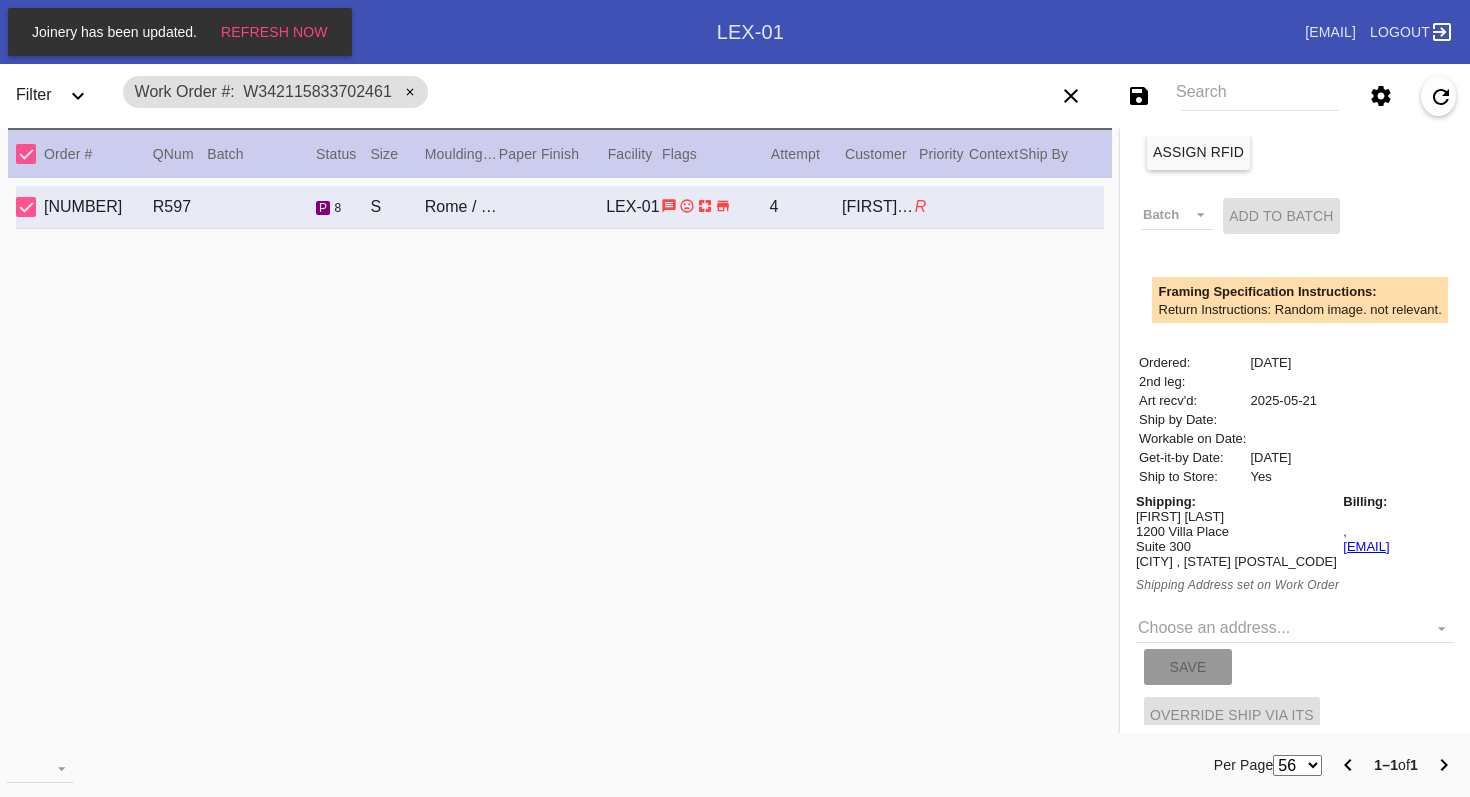 scroll, scrollTop: 522, scrollLeft: 0, axis: vertical 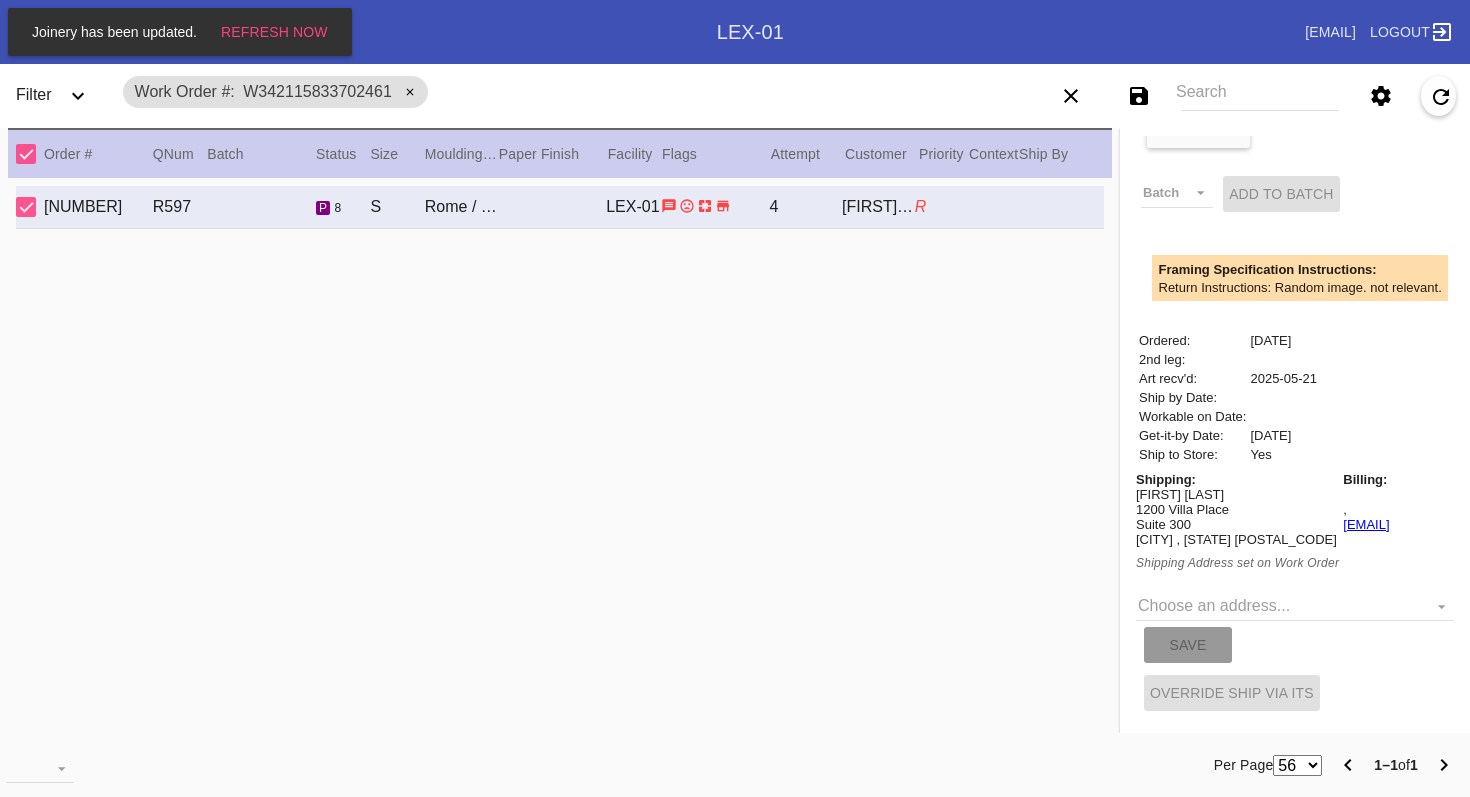 click on "Choose an address... [NUMBER] [STREET], [CITY] [STATE] New address... Save" at bounding box center [1295, 620] 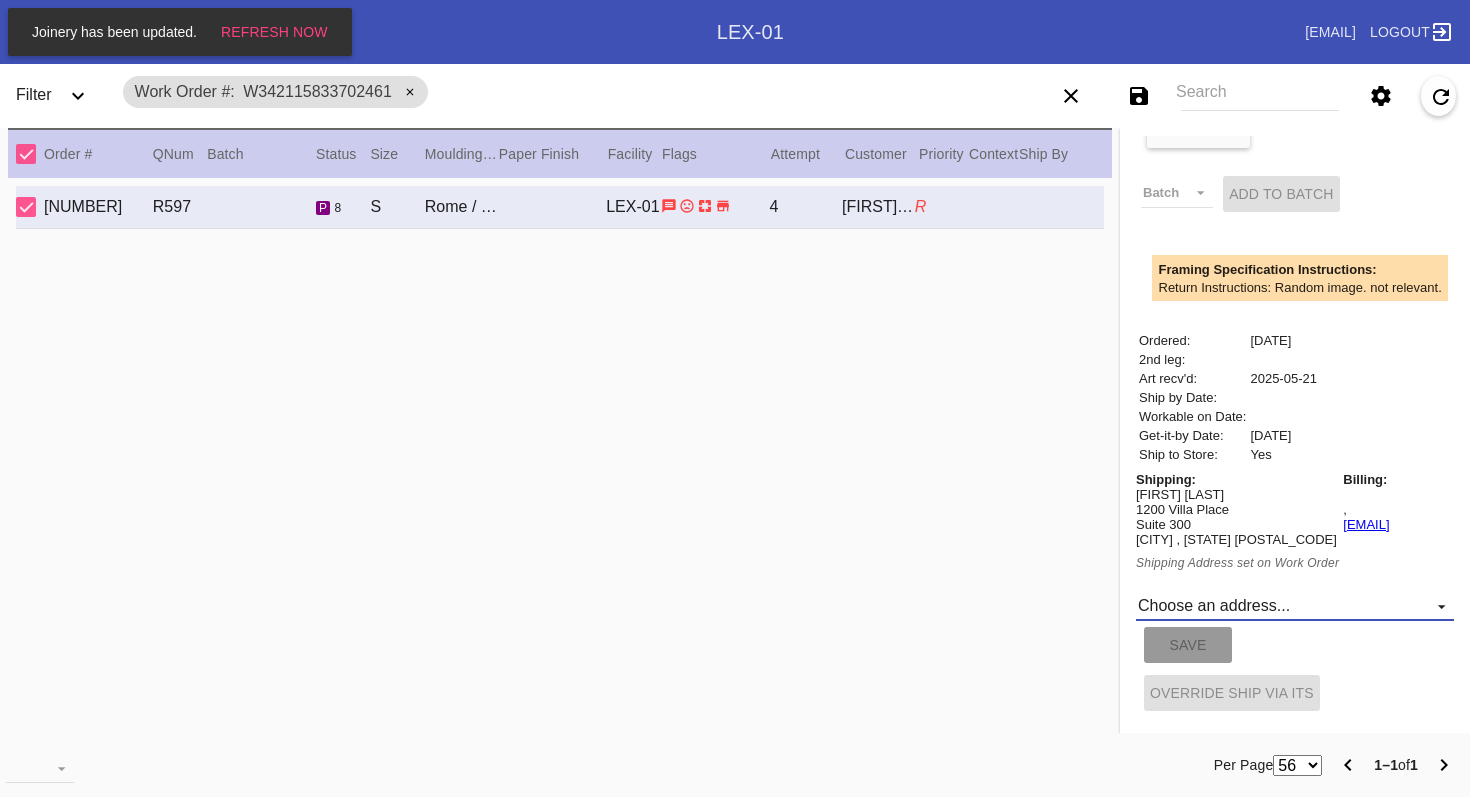 click on "Choose an address... [NUMBER] [STREET], [CITY] [STATE] New address..." at bounding box center [1295, 606] 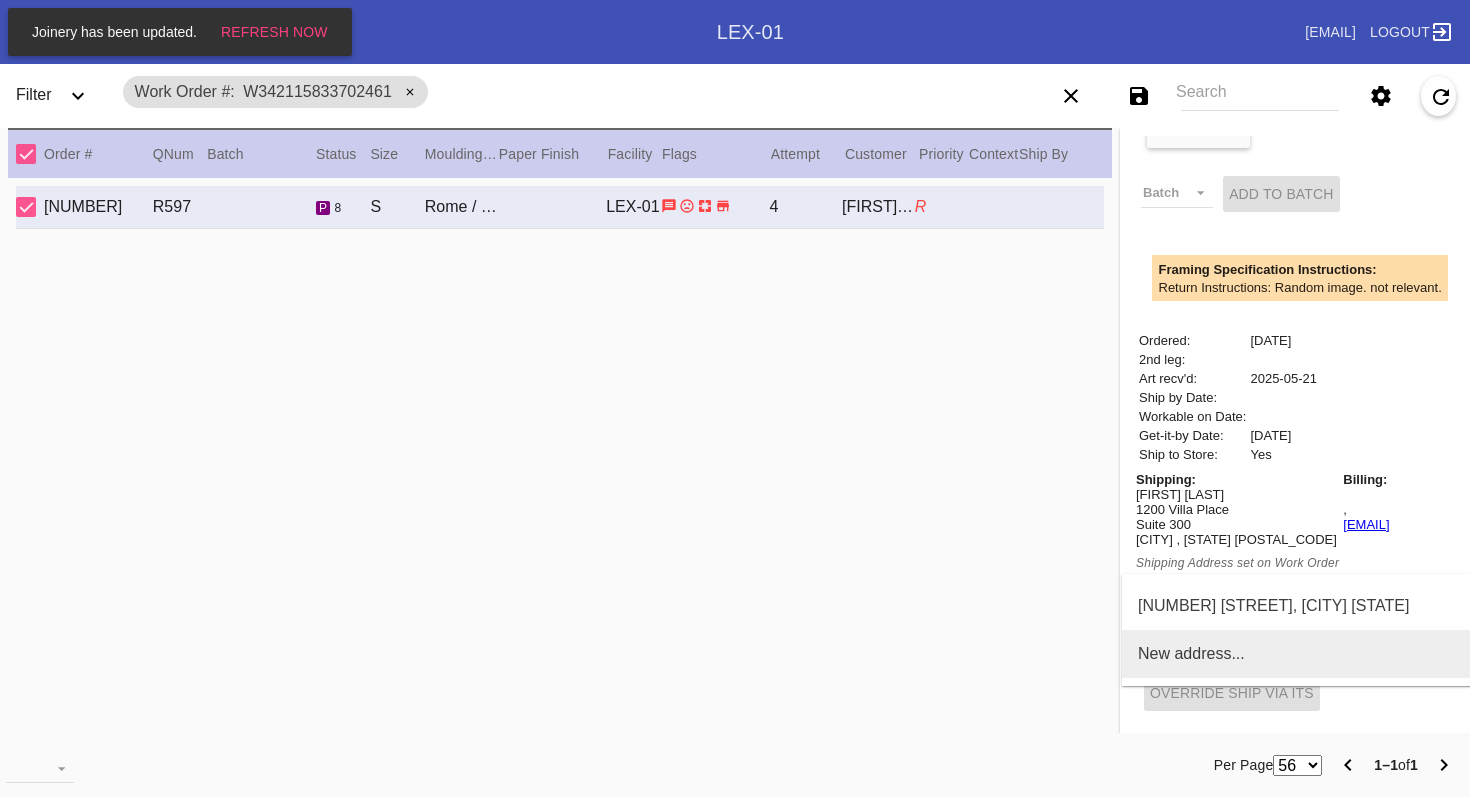 click on "New address..." at bounding box center (1191, 654) 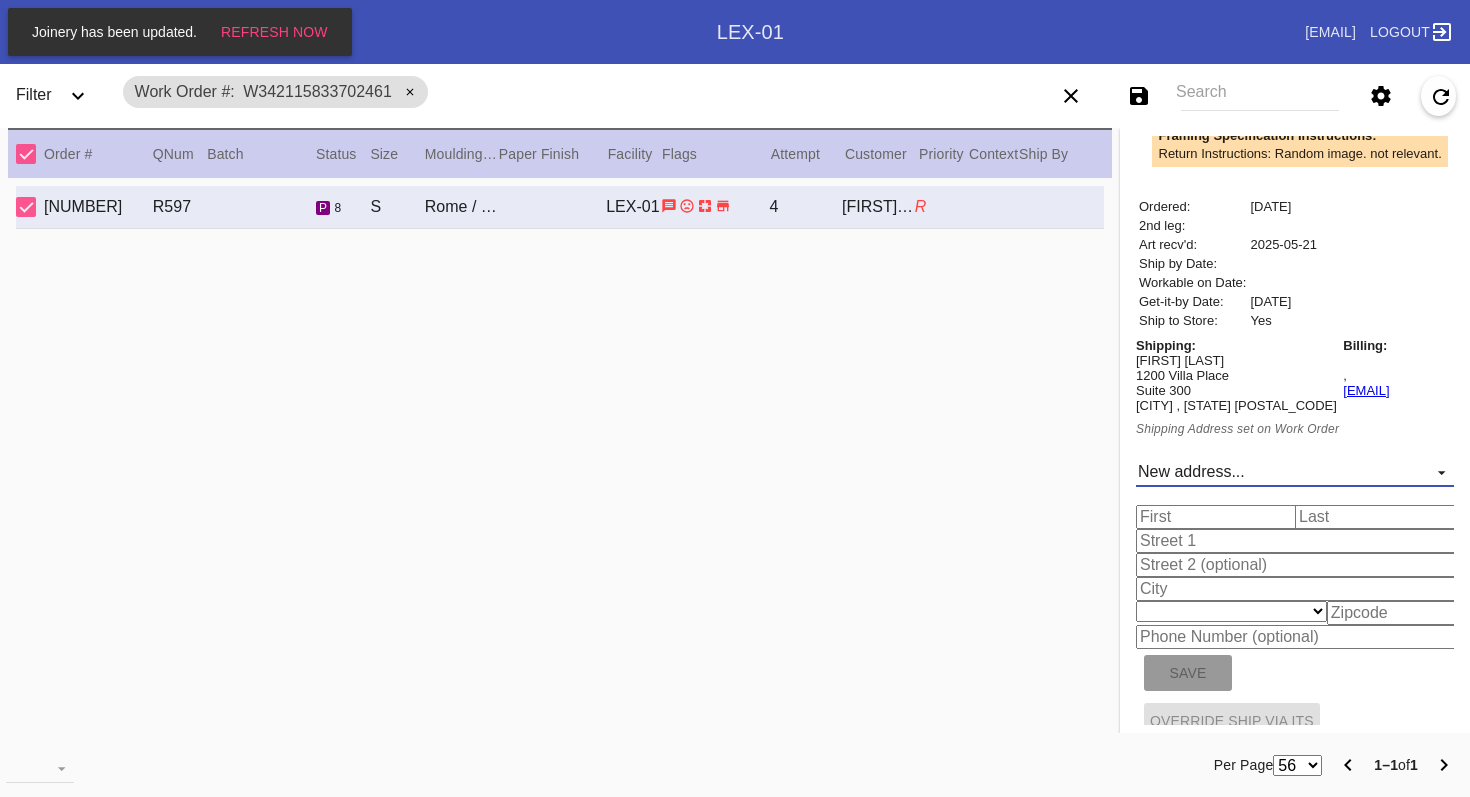 scroll, scrollTop: 691, scrollLeft: 0, axis: vertical 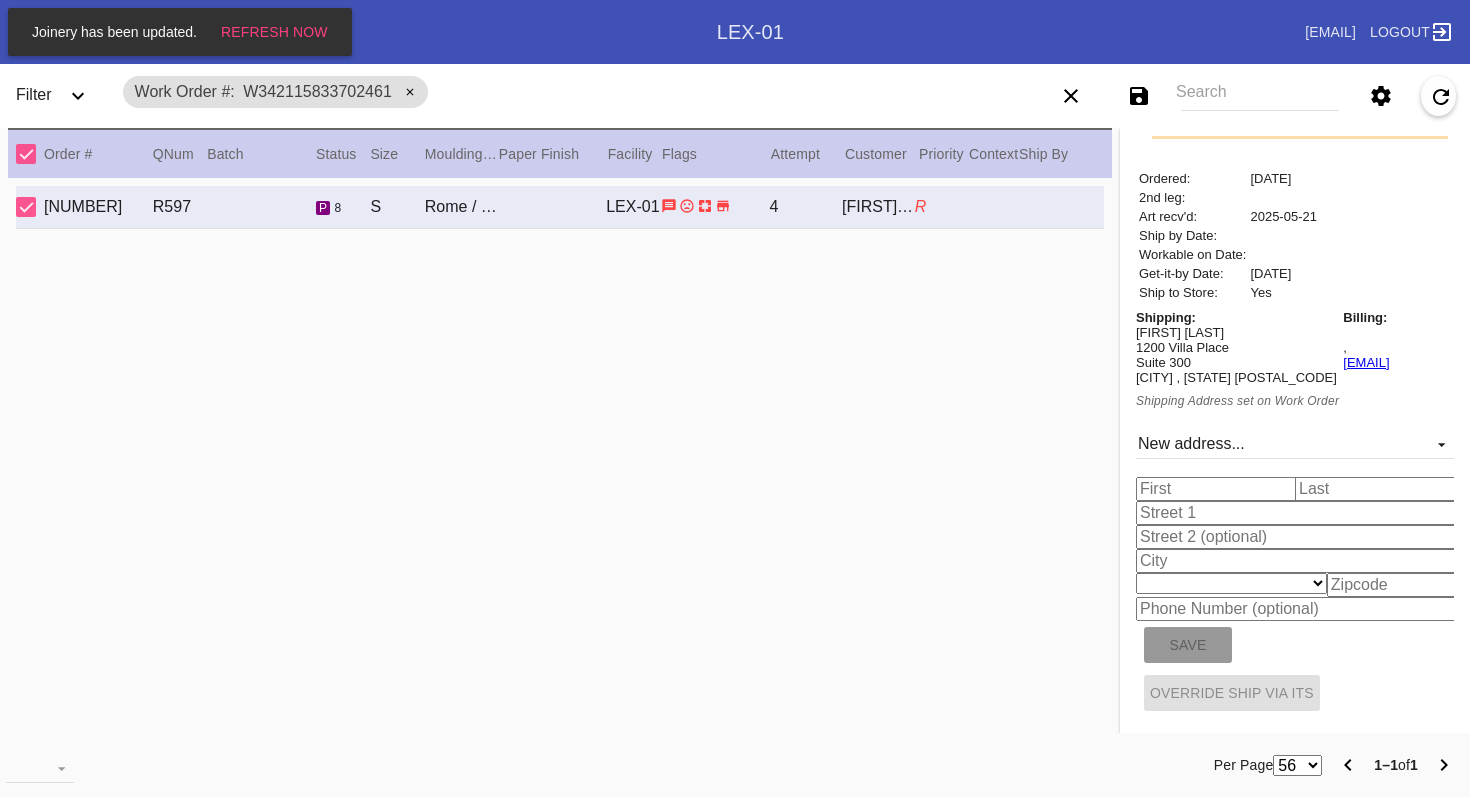 click at bounding box center [1299, 513] 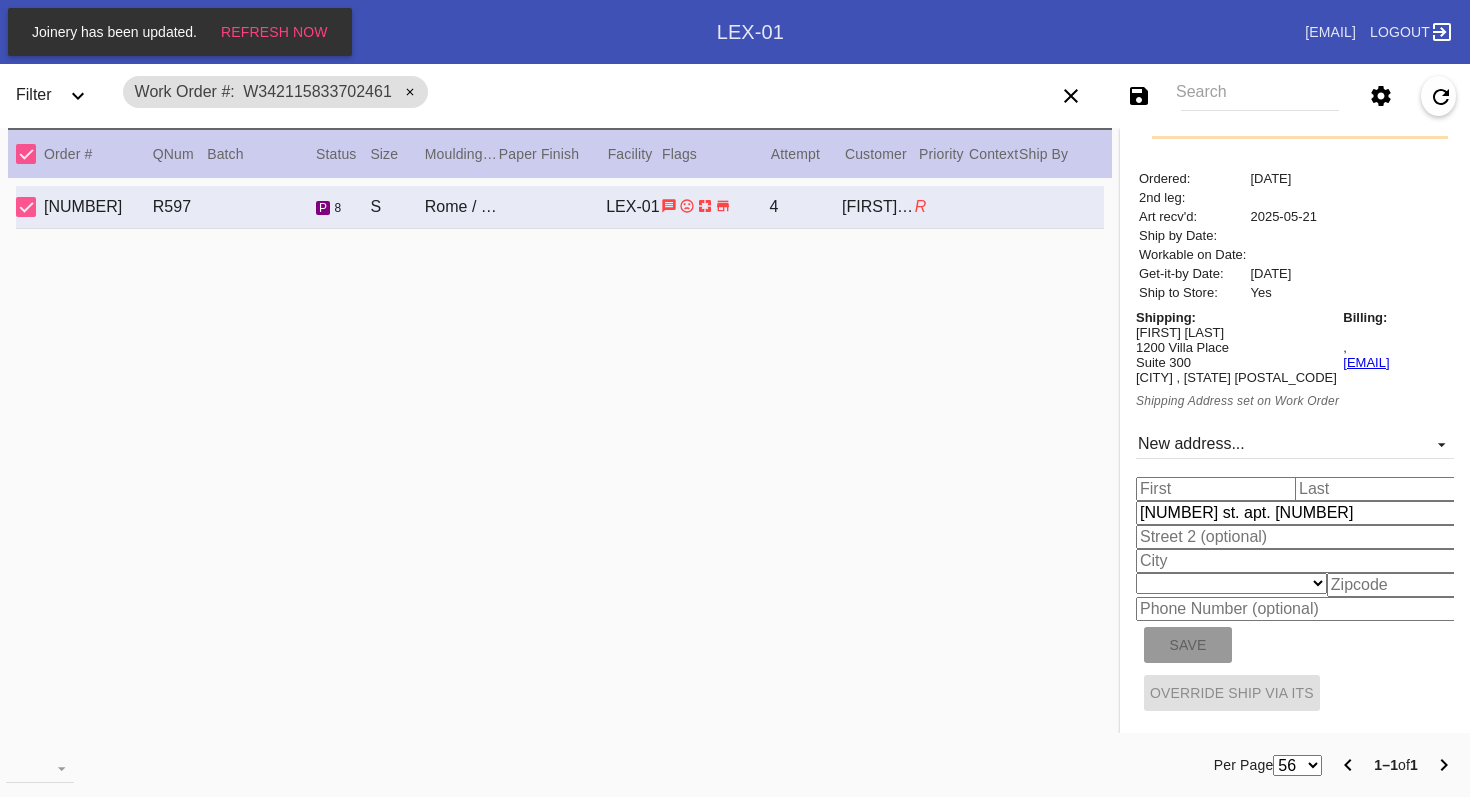 type on "[NUMBER] st. apt. [NUMBER]" 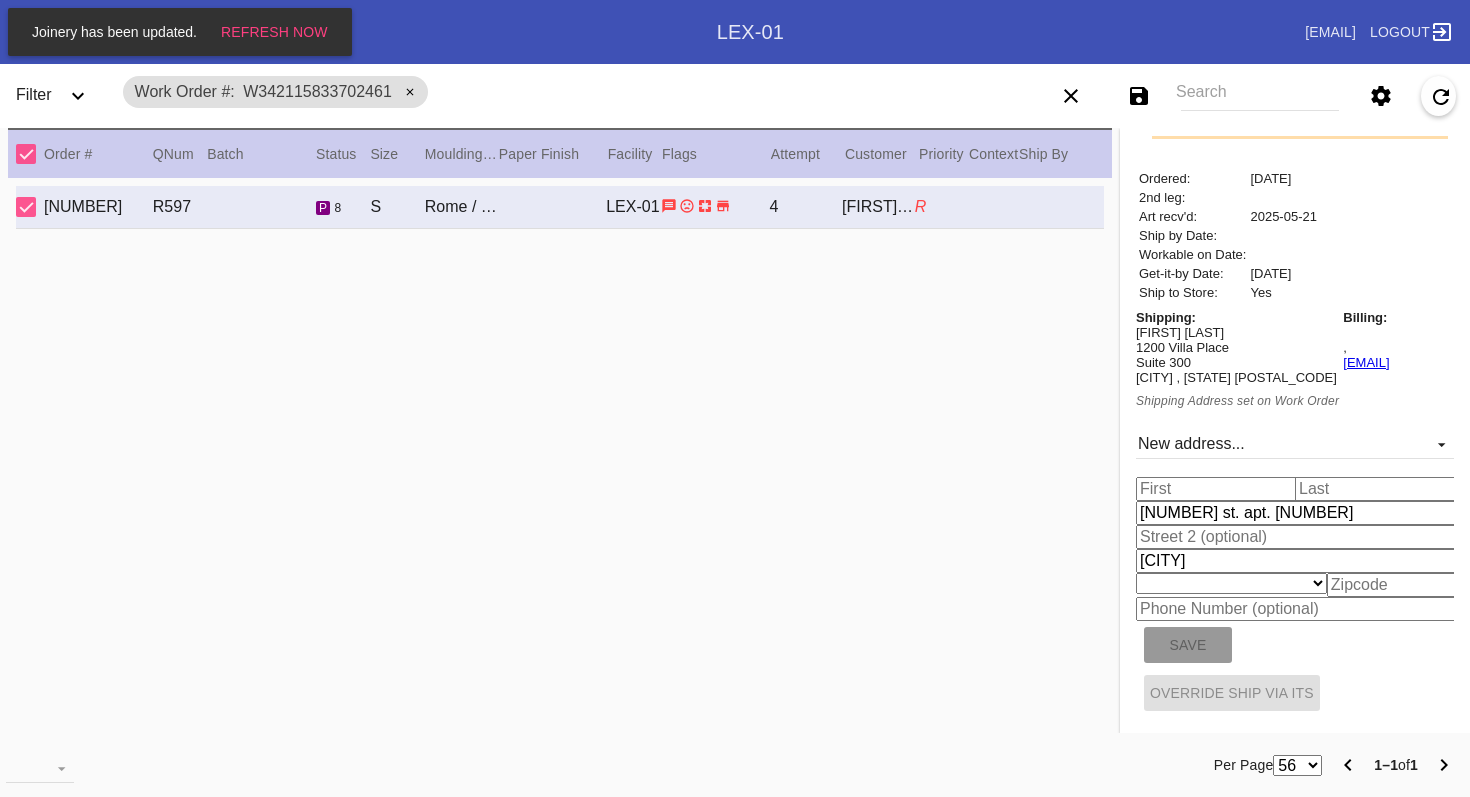 type on "[CITY]" 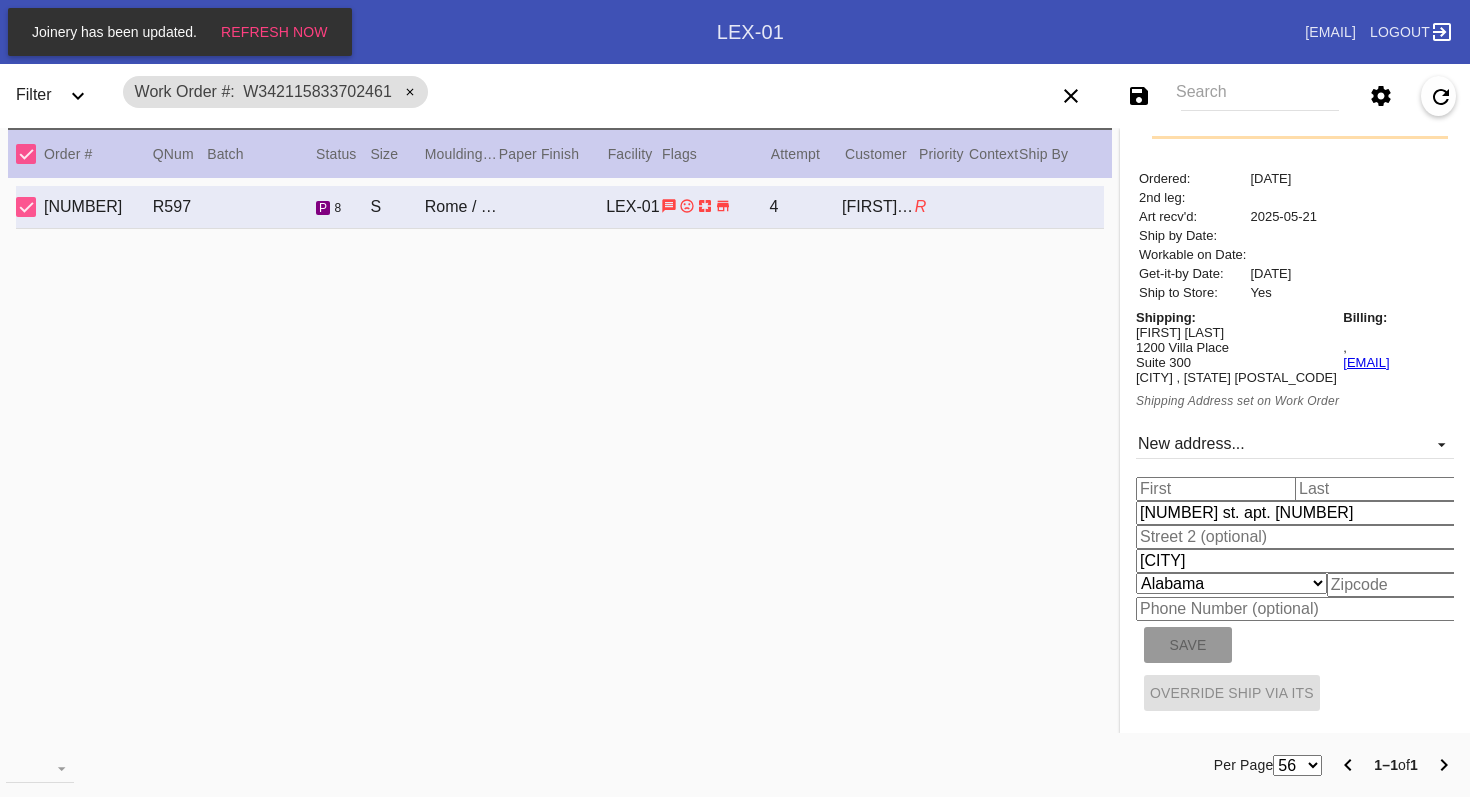 click at bounding box center [1394, 585] 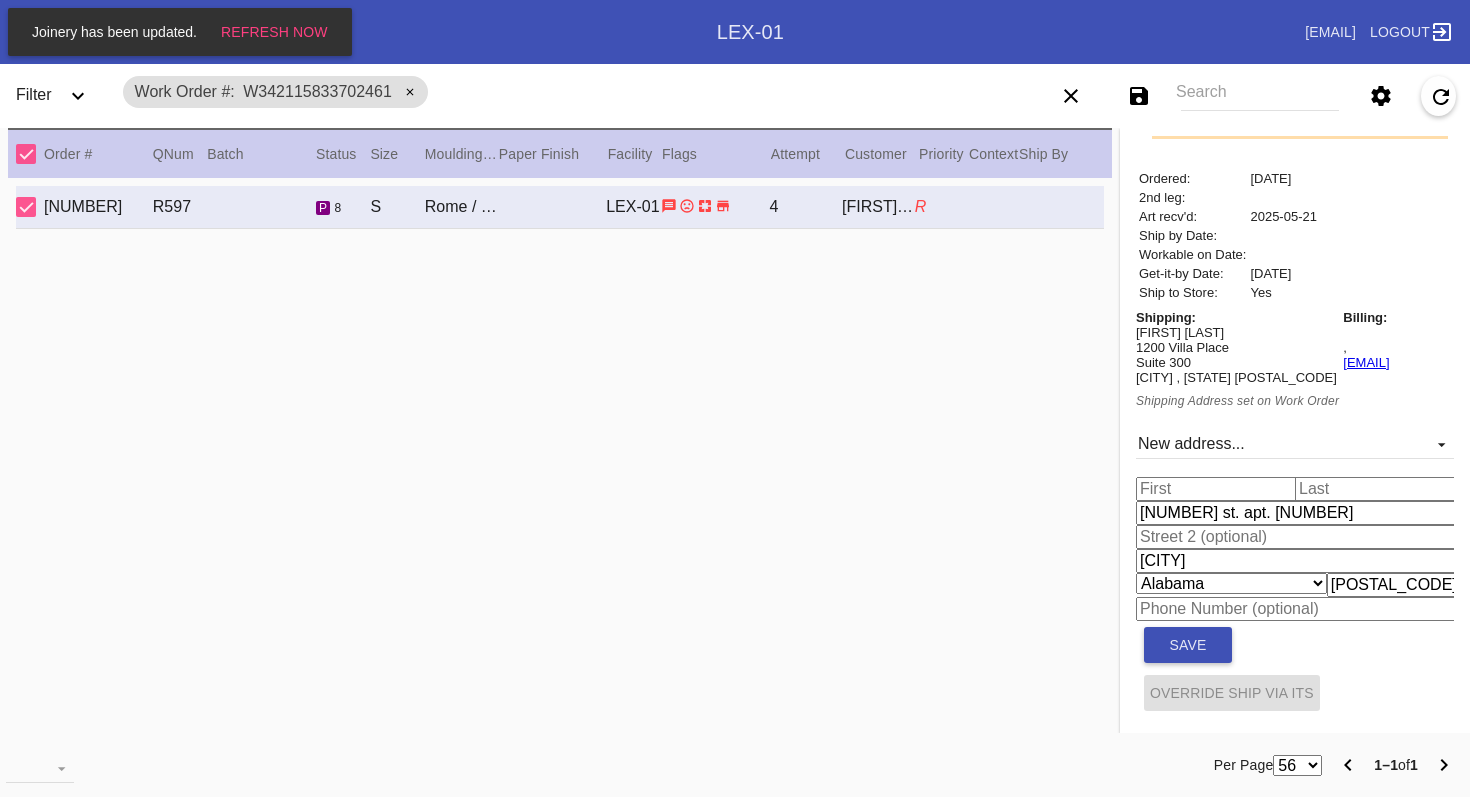 type on "[POSTAL_CODE]" 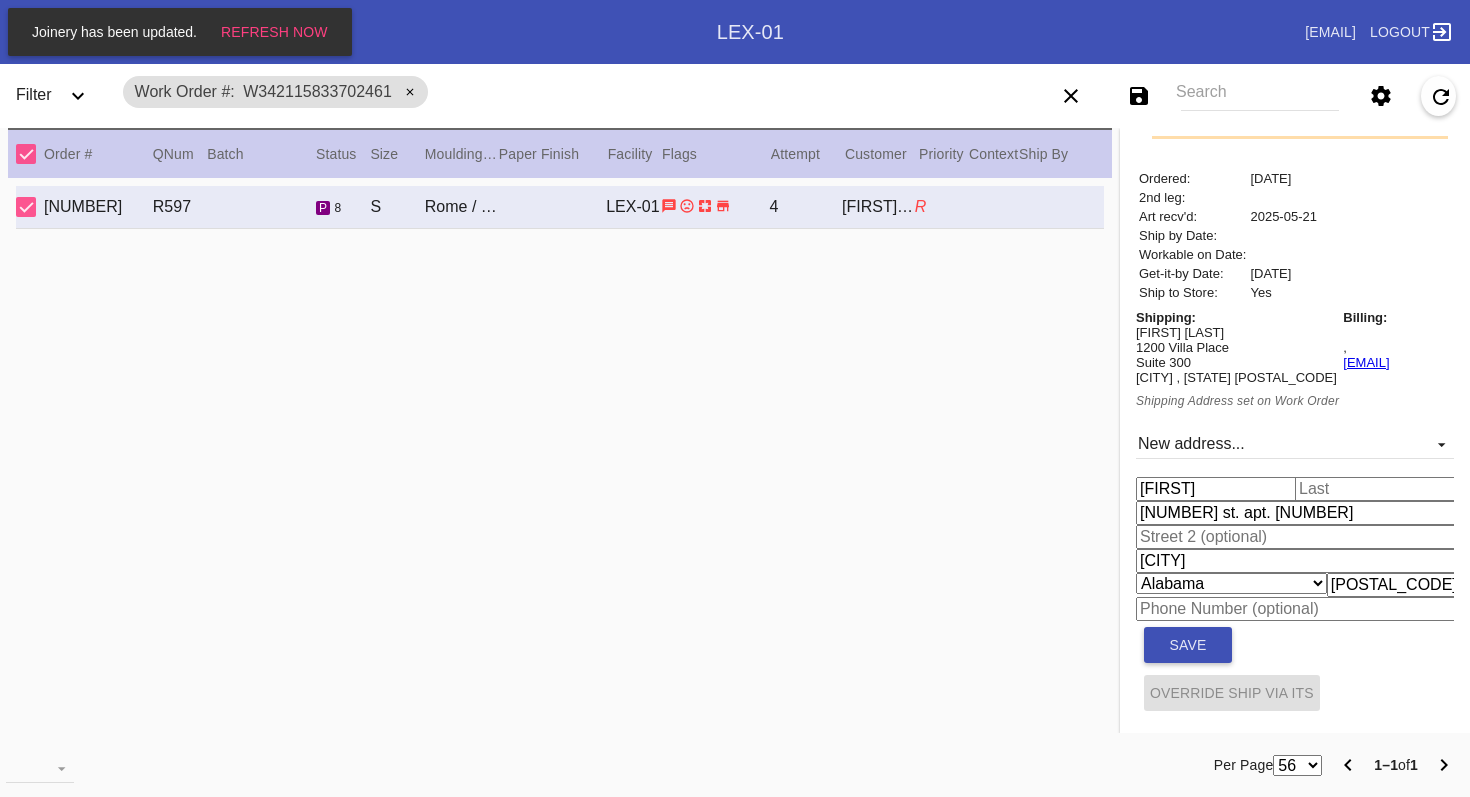 type on "[FIRST]" 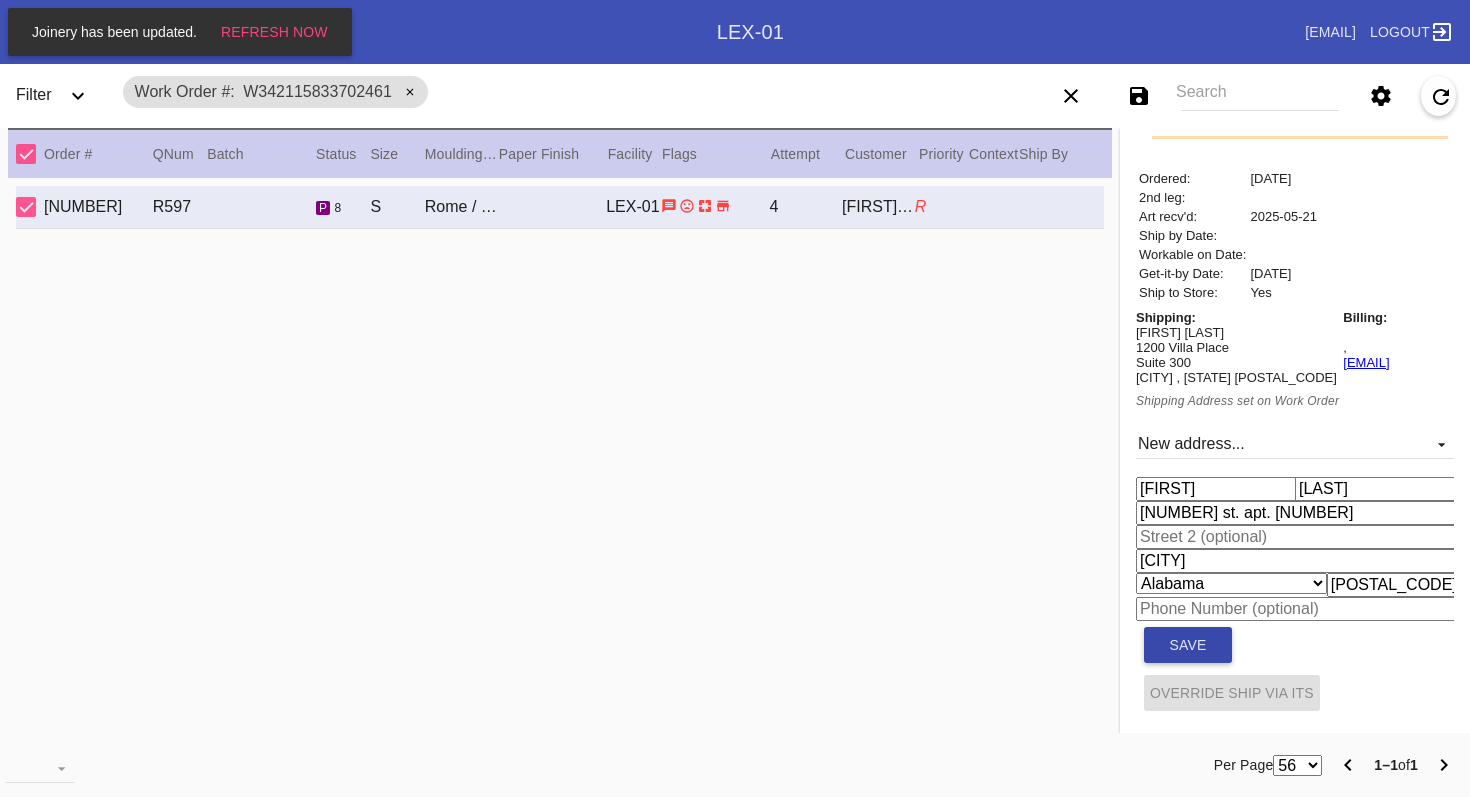 type on "[LAST]" 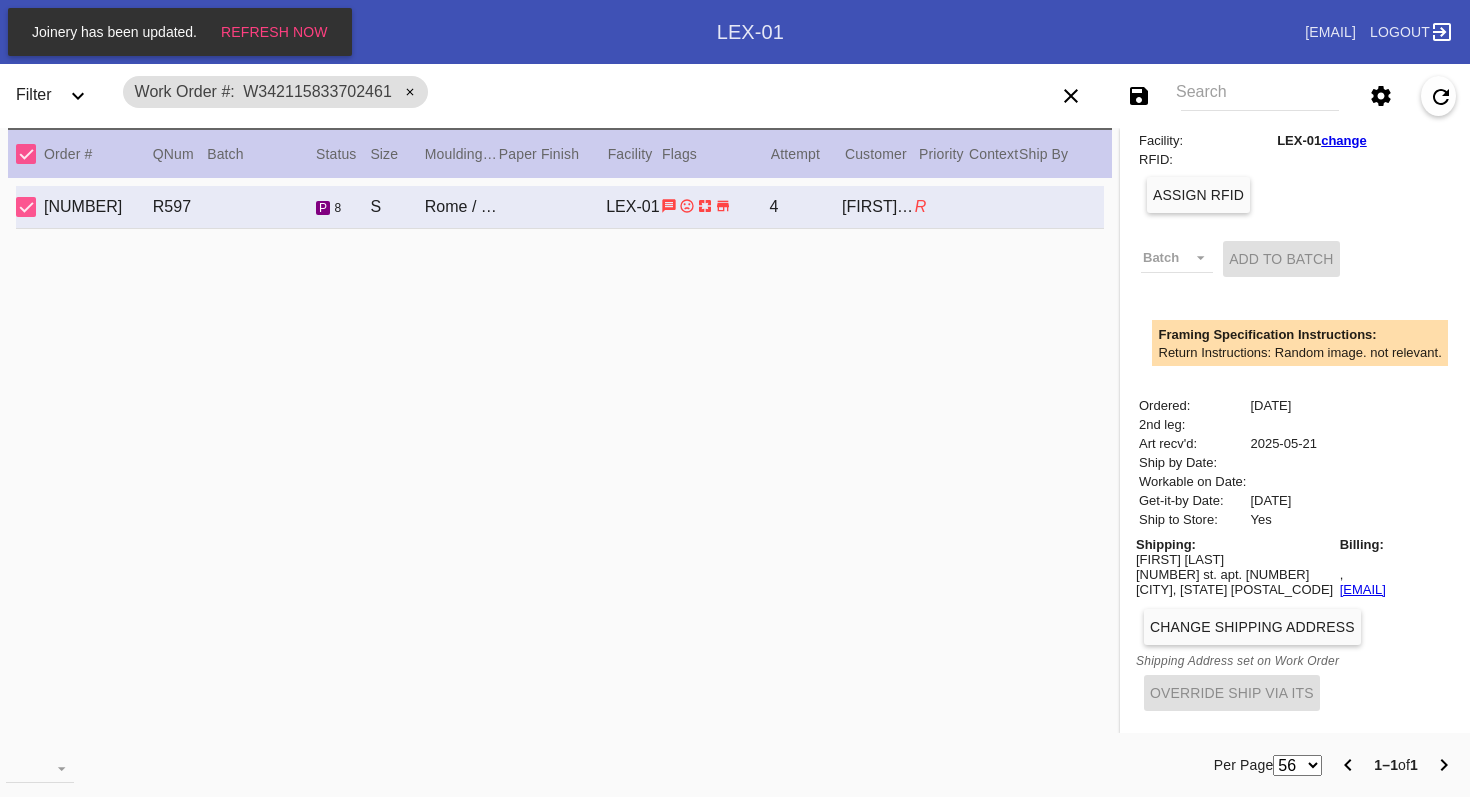 scroll, scrollTop: 456, scrollLeft: 0, axis: vertical 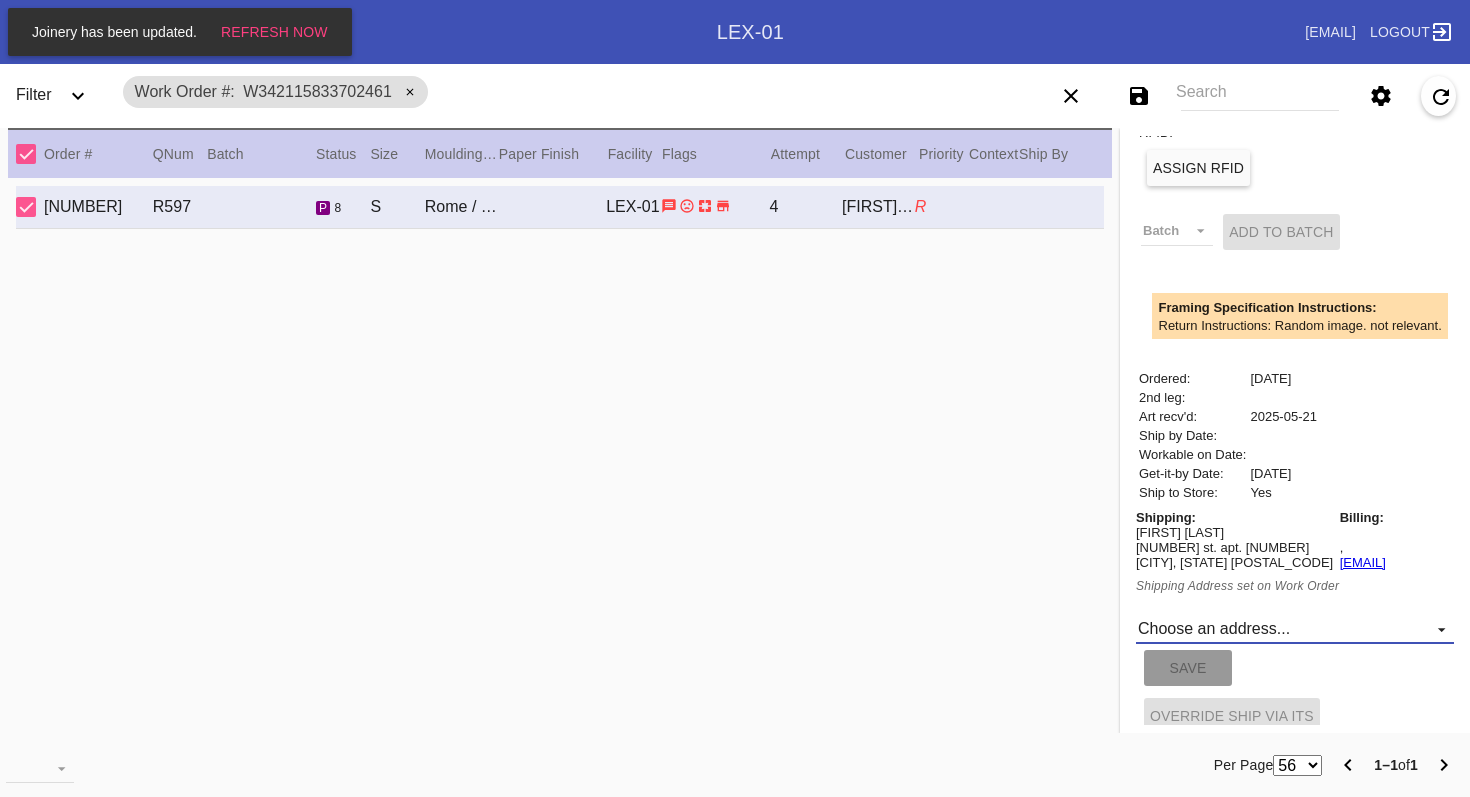 click on "Choose an address... [NUMBER] [STREET], [CITY] [STATE] [NUMBER] [STREET], [CITY] [STATE] New address..." at bounding box center [1295, 629] 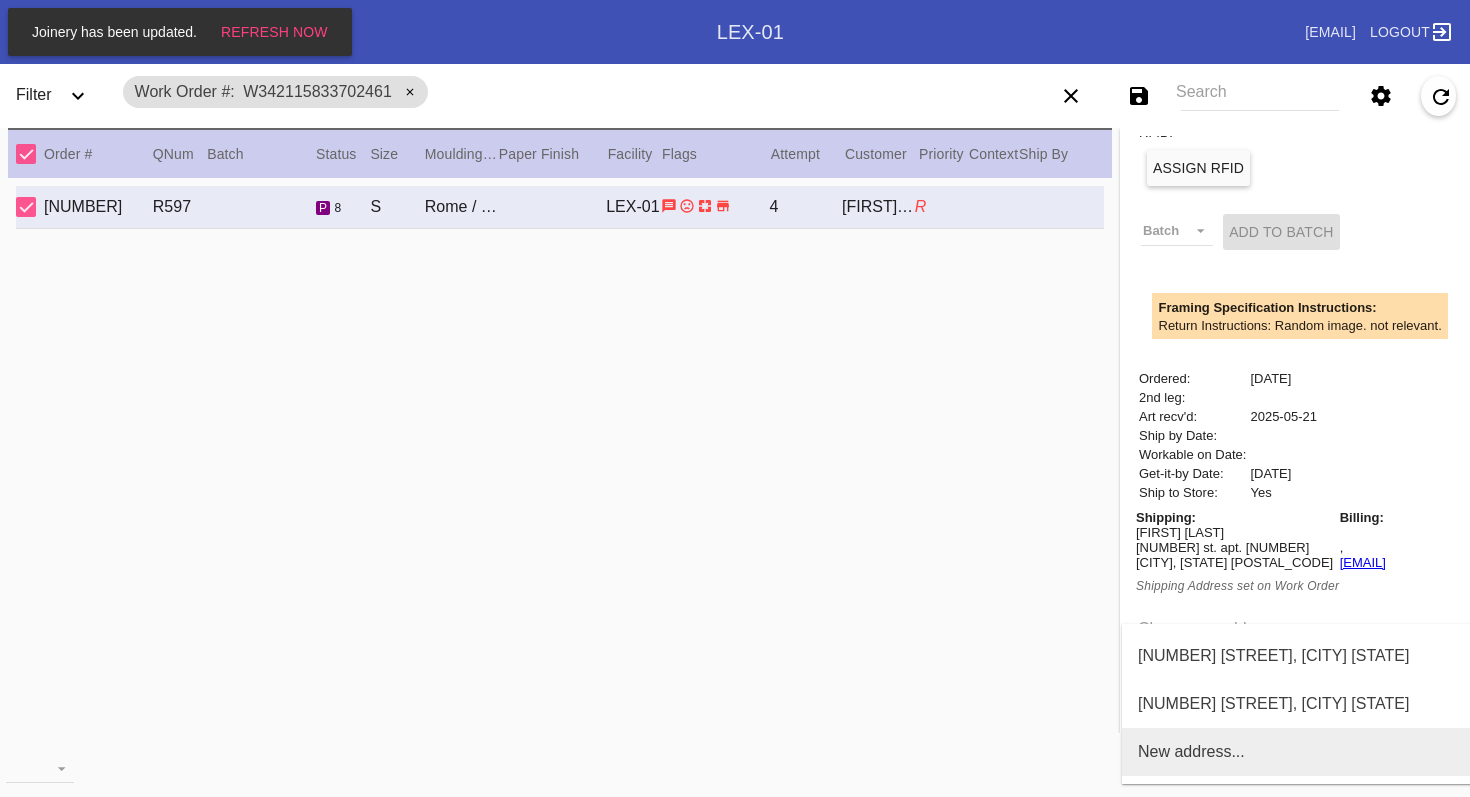 click on "New address..." at bounding box center (1191, 752) 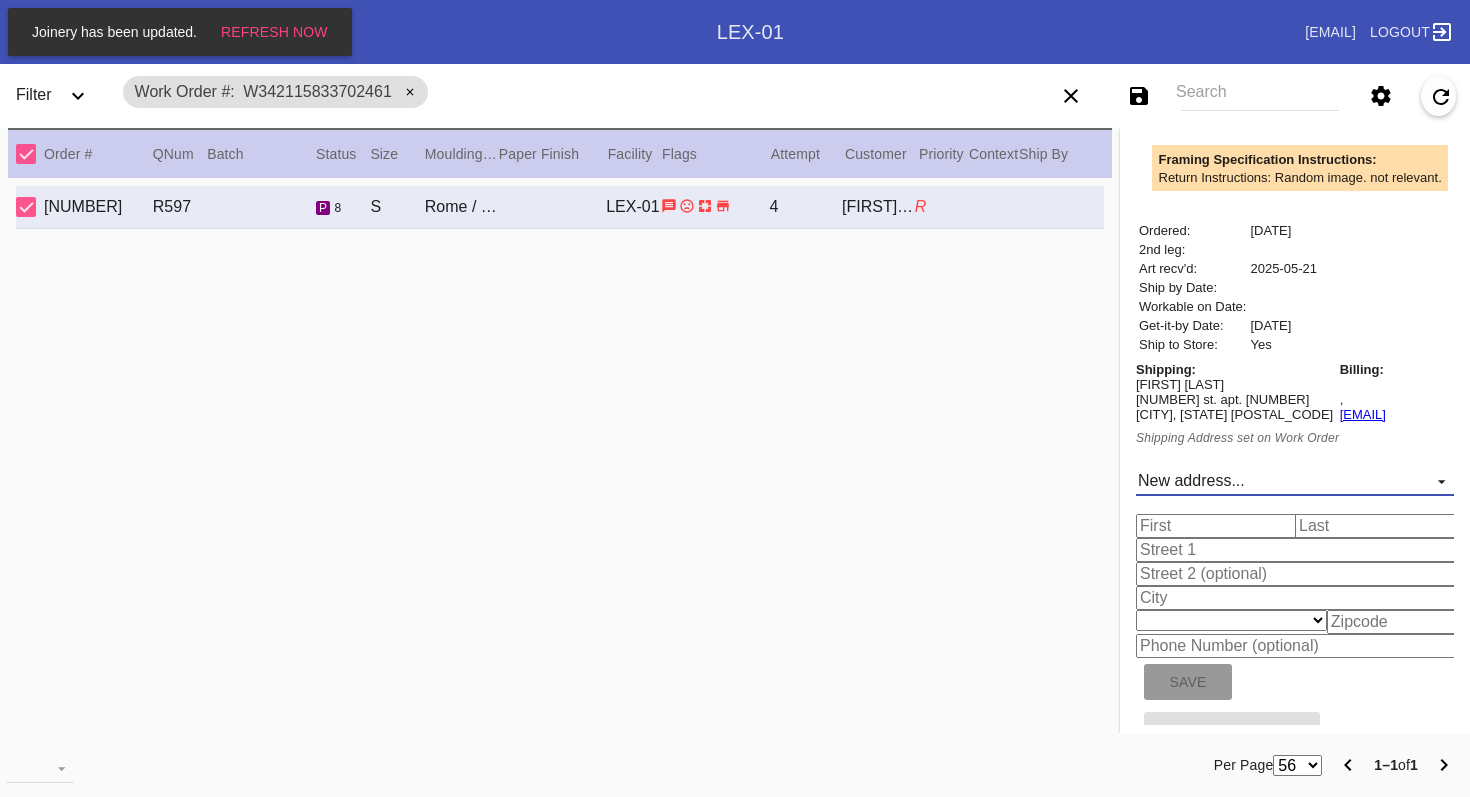 scroll, scrollTop: 675, scrollLeft: 0, axis: vertical 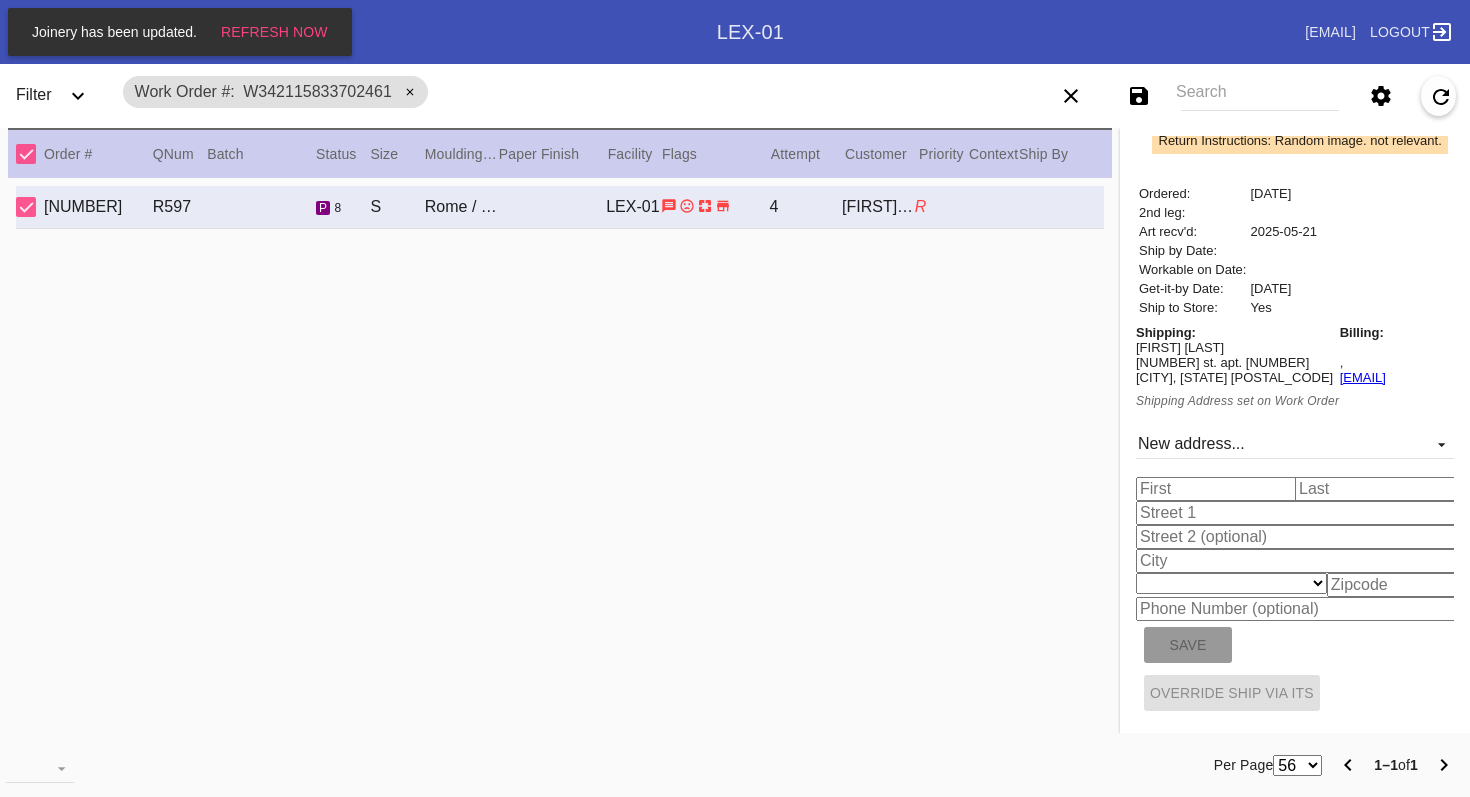 click at bounding box center (1299, 513) 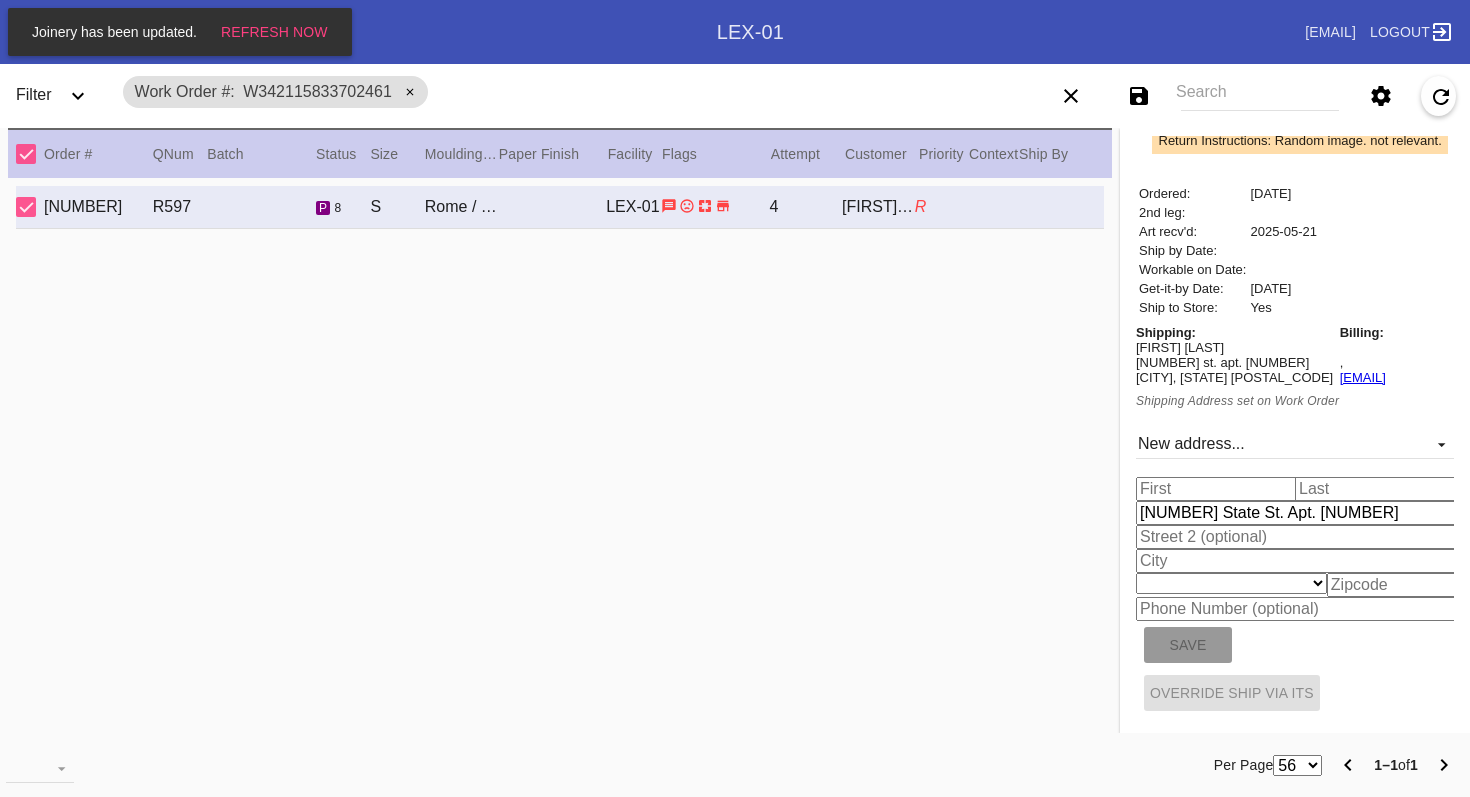 type on "[NUMBER] State St. Apt. [NUMBER]" 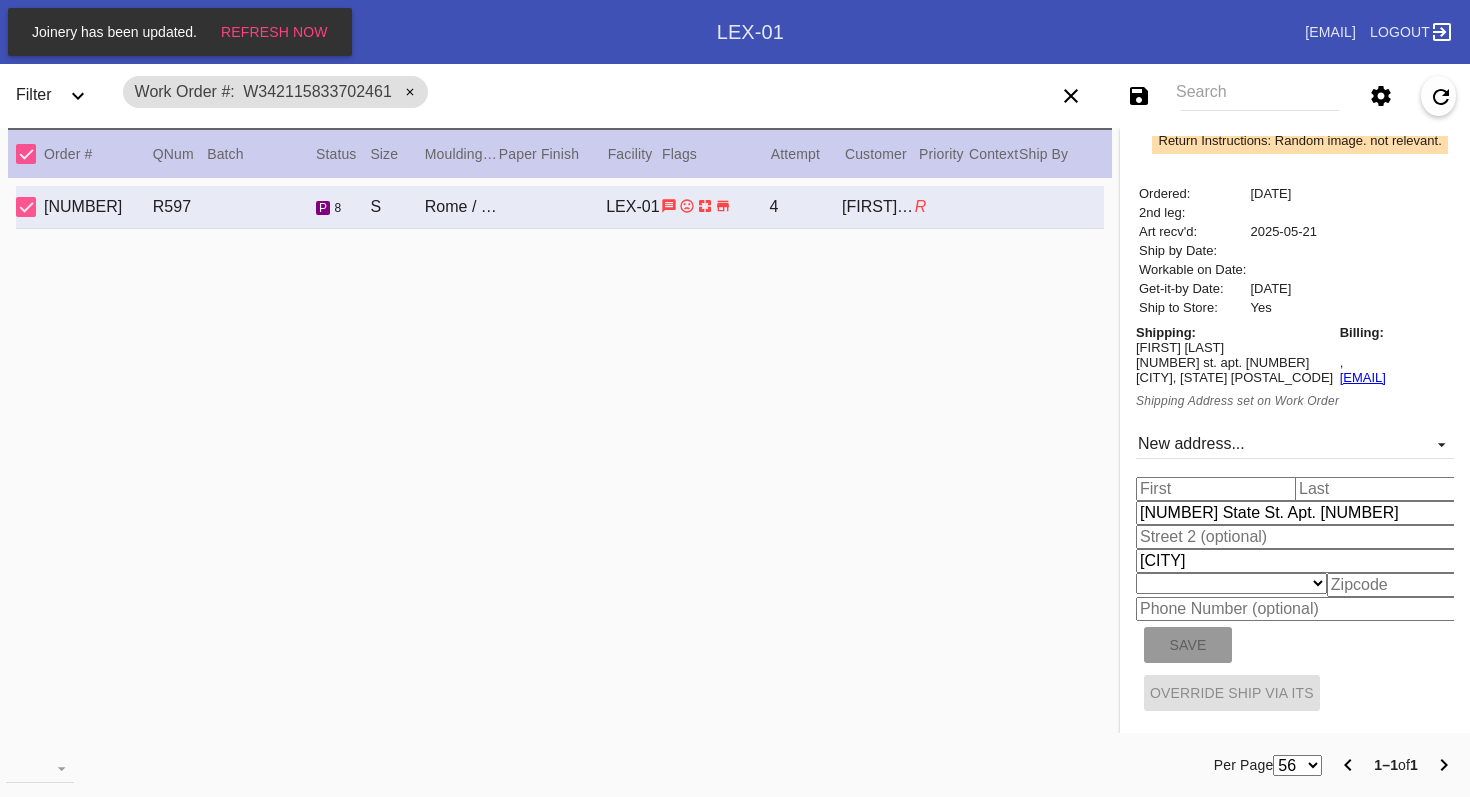 type on "[CITY]" 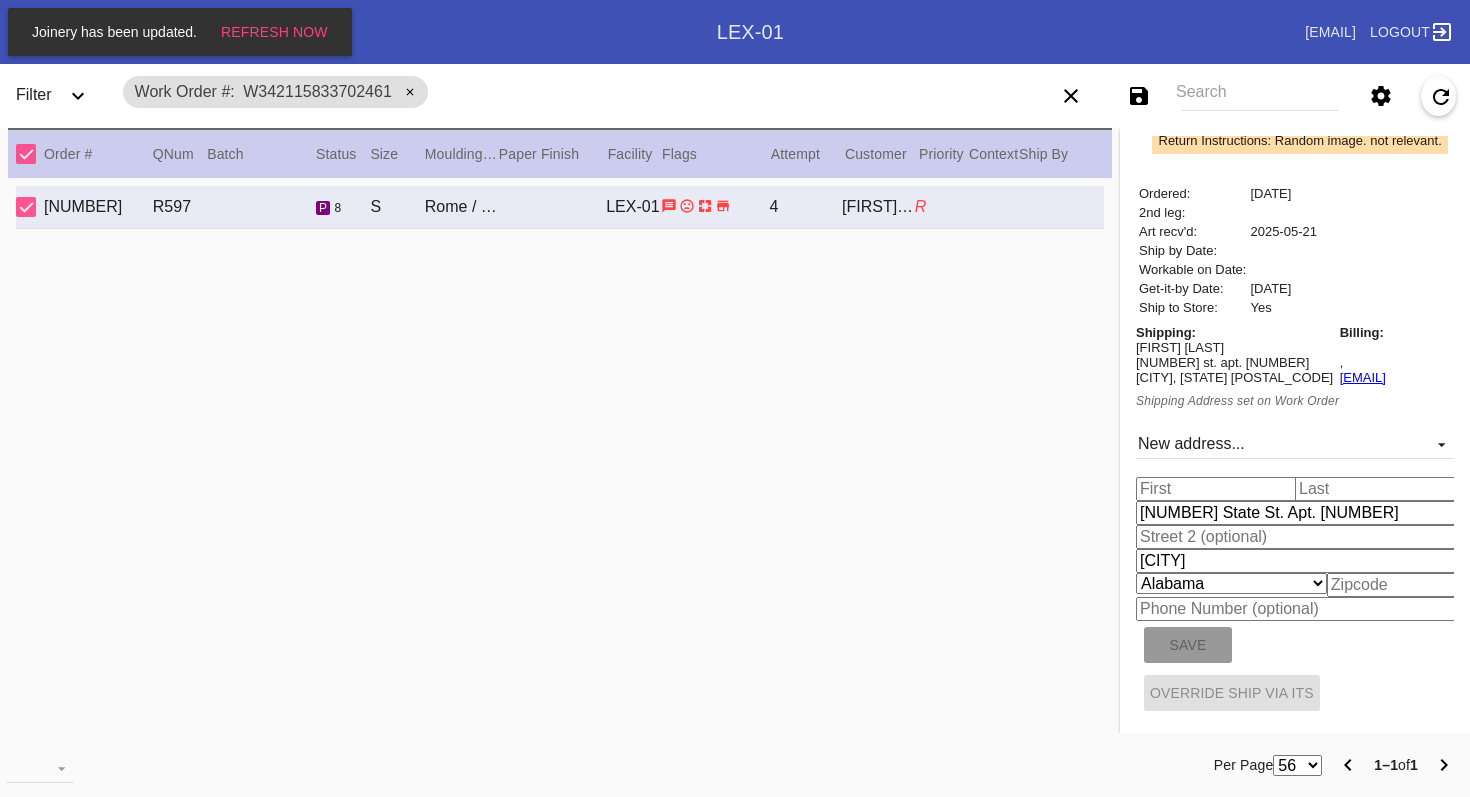 click at bounding box center [1299, 609] 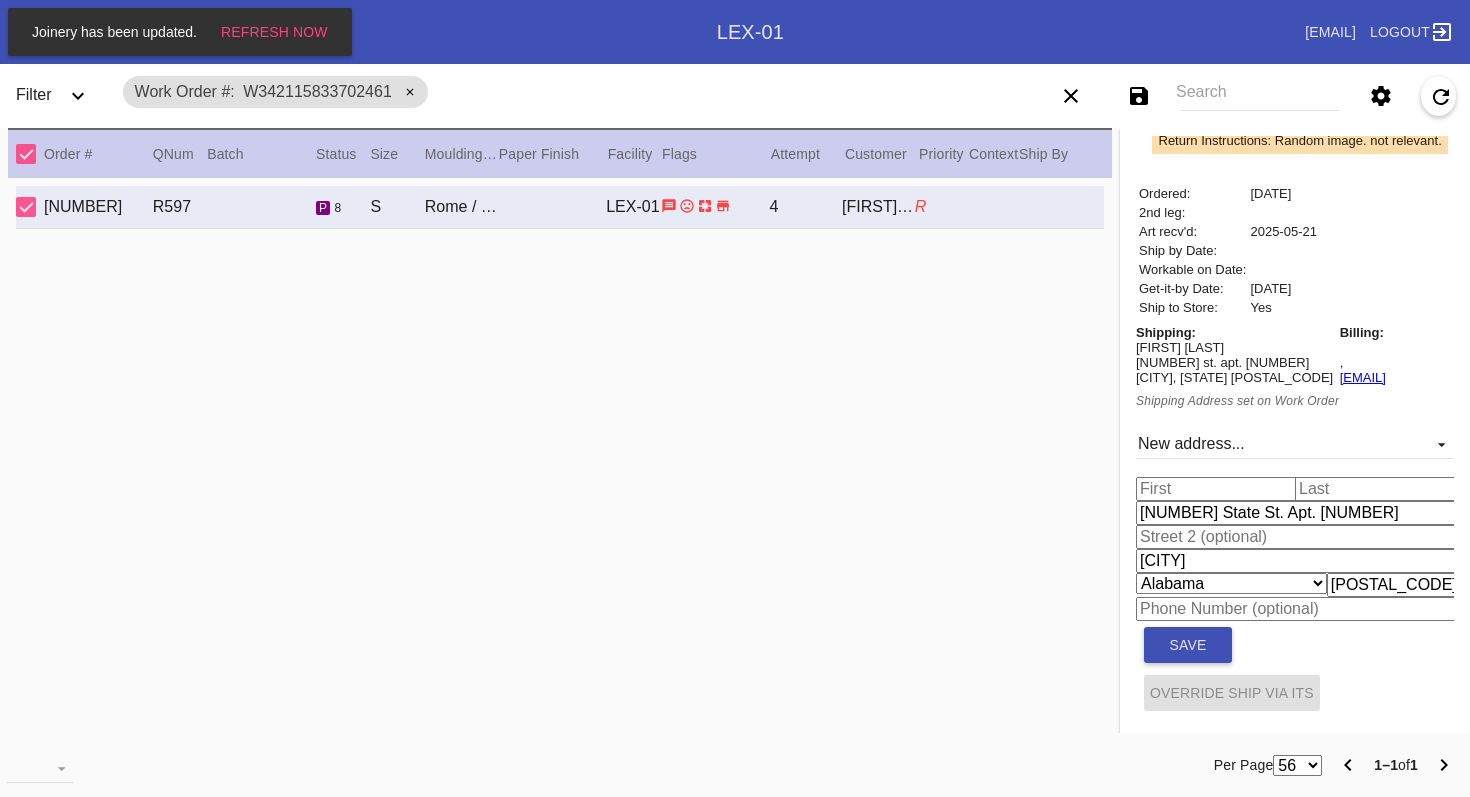 type on "[POSTAL_CODE]" 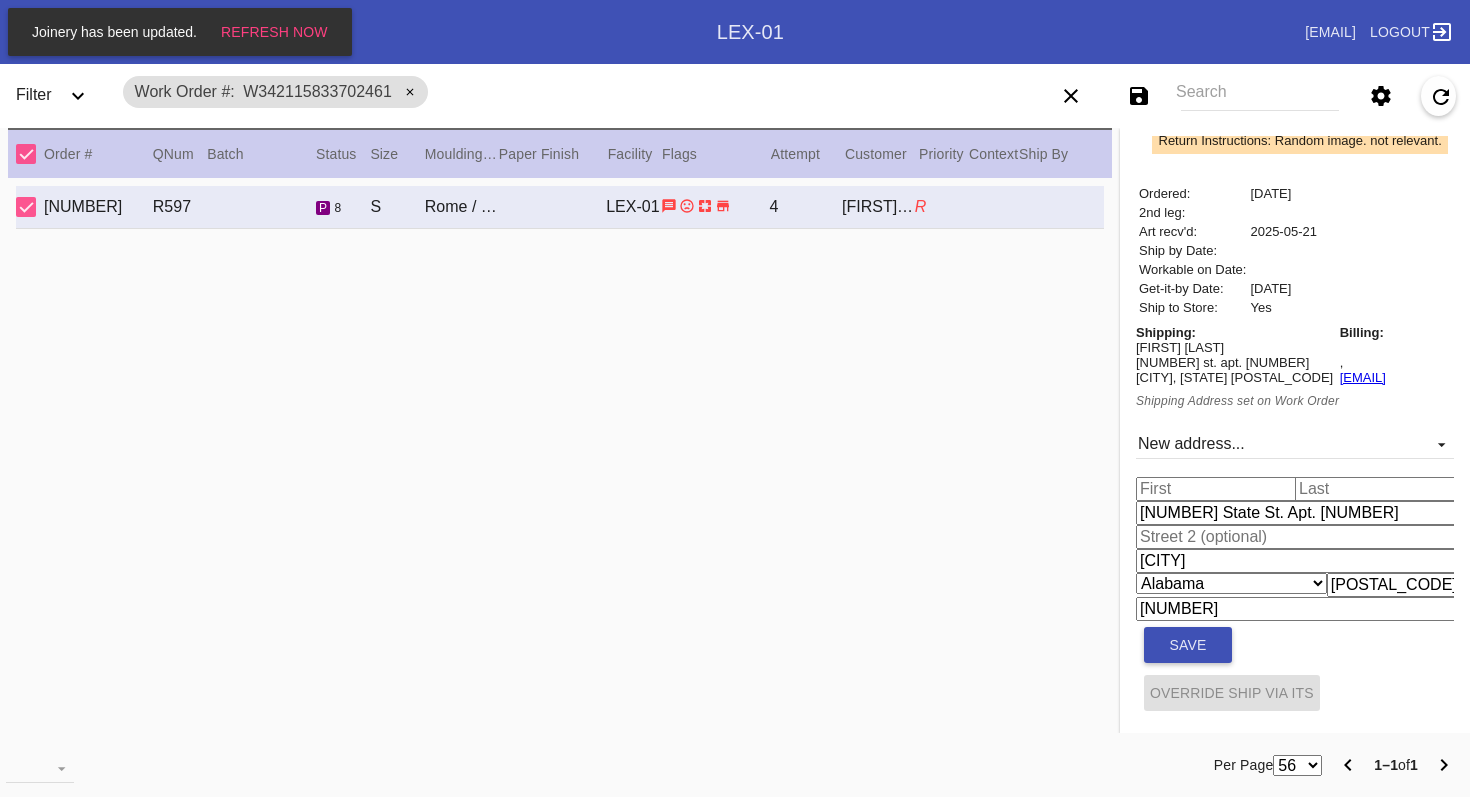 type on "[NUMBER]" 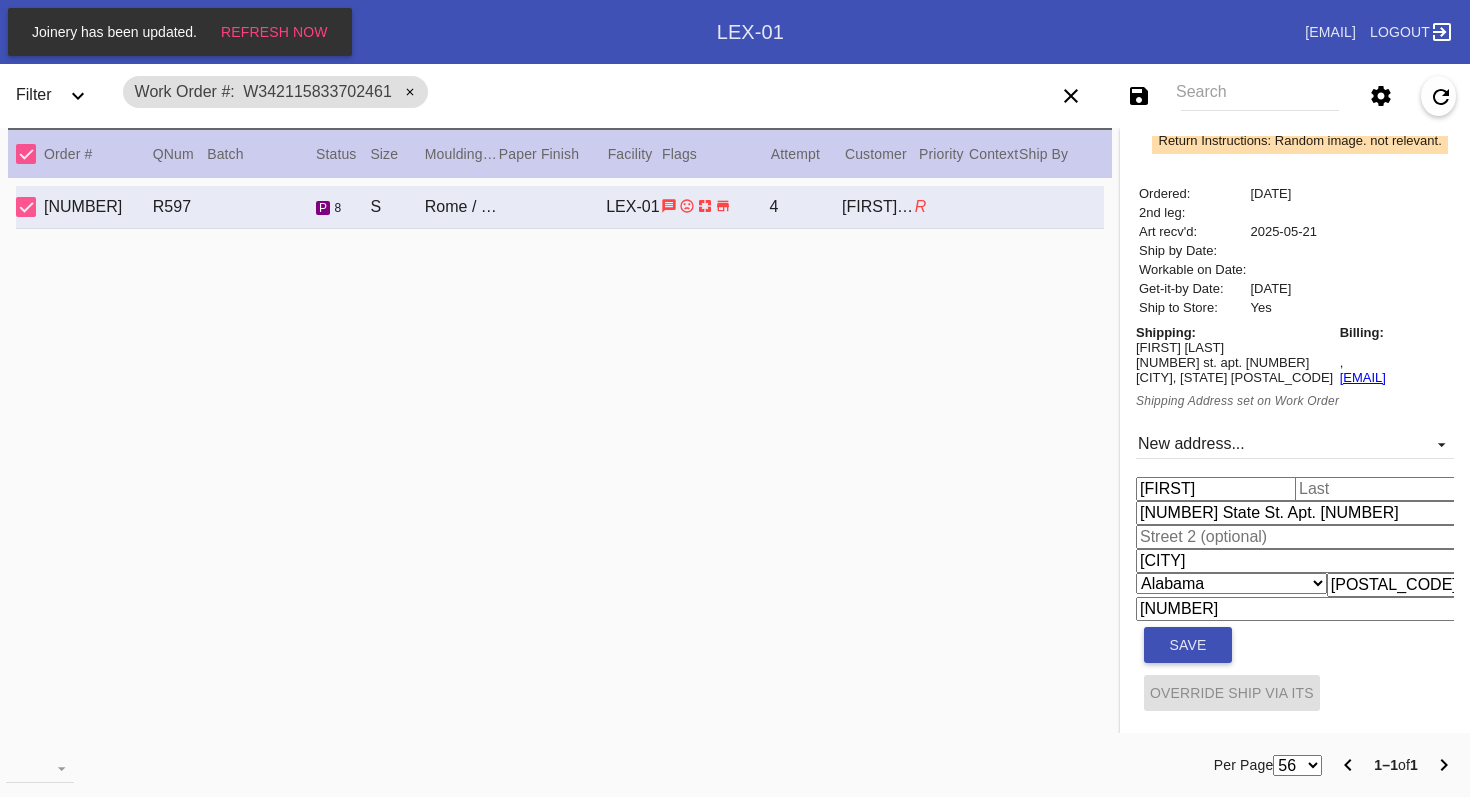 type on "[FIRST]" 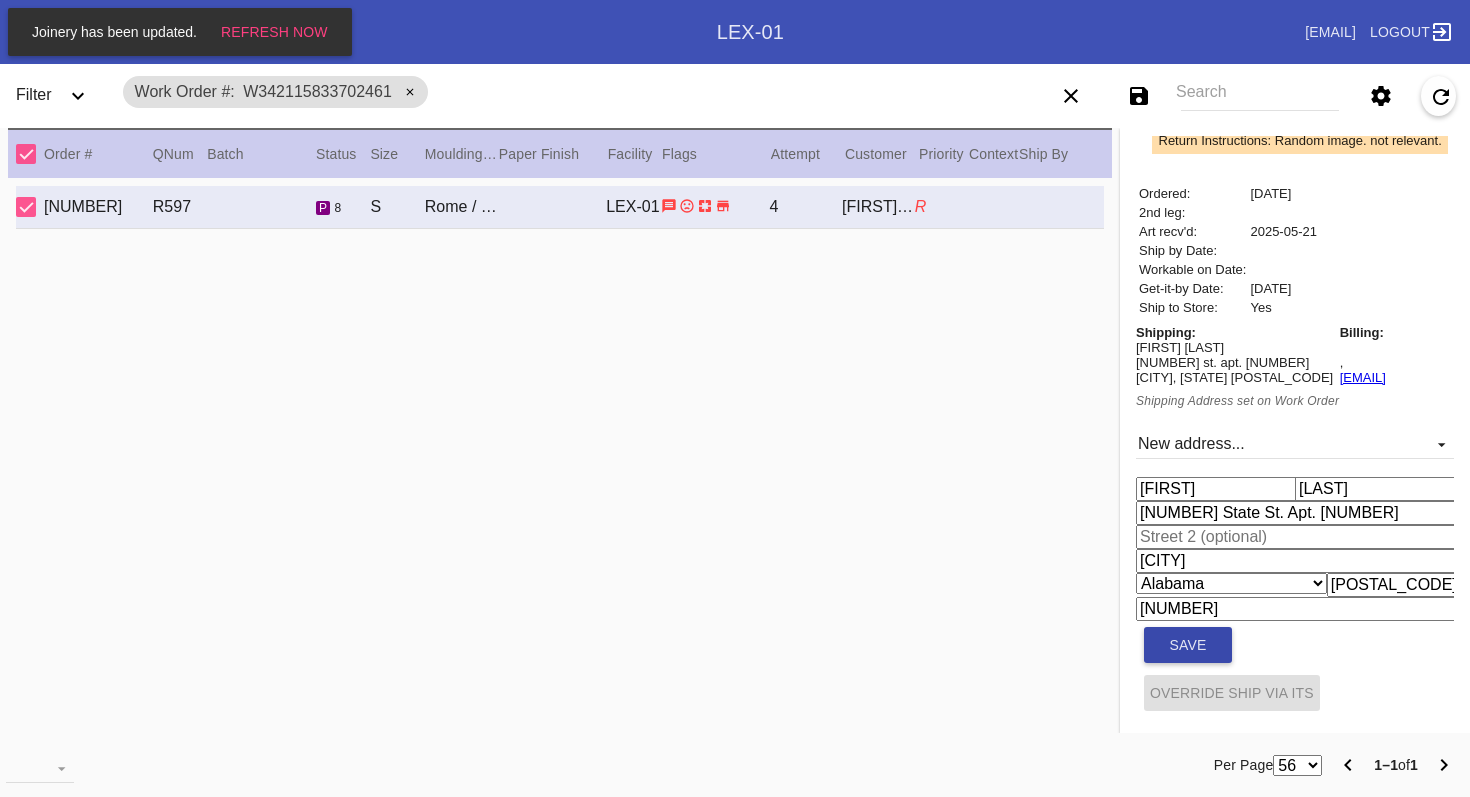 type on "[LAST]" 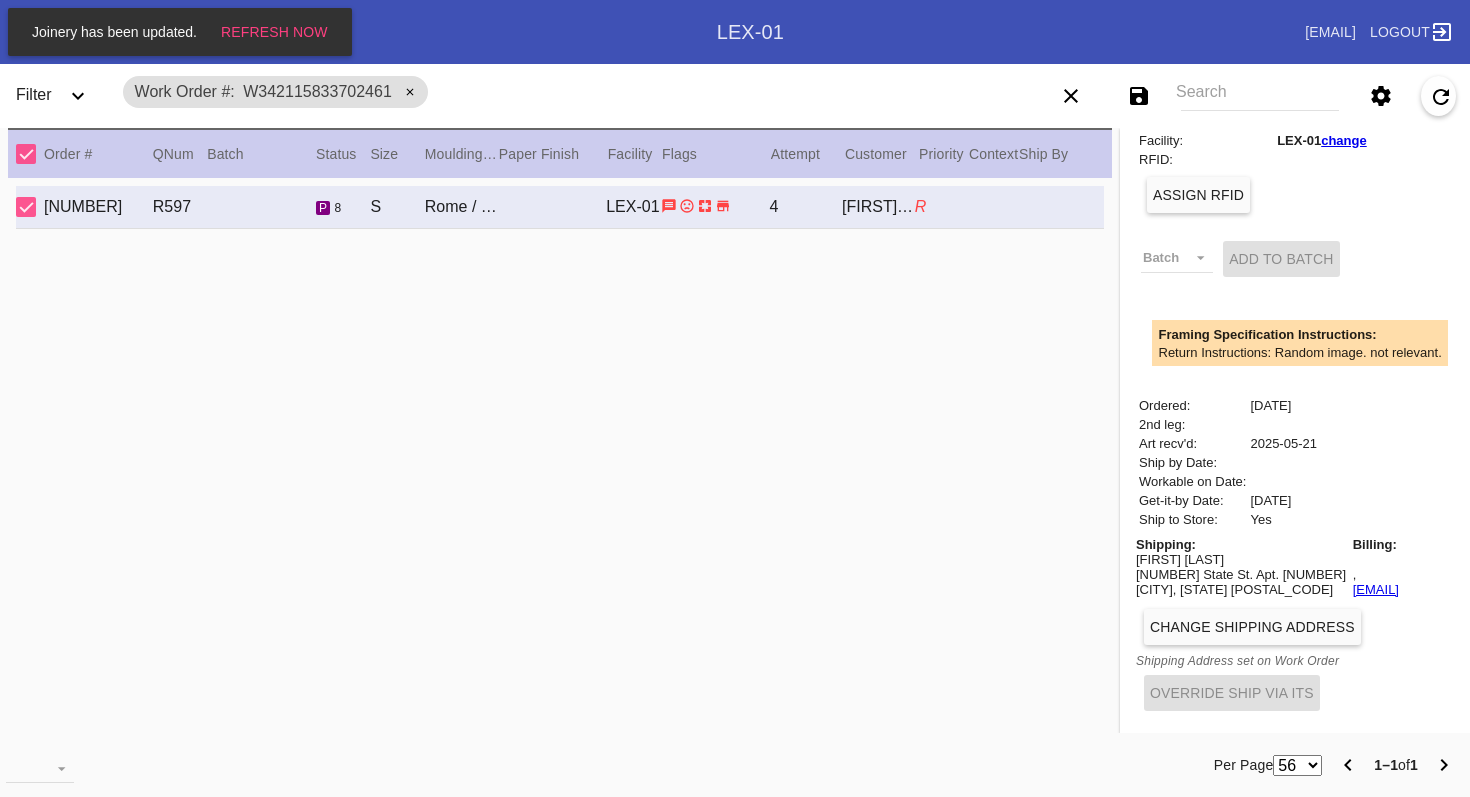 scroll, scrollTop: 456, scrollLeft: 0, axis: vertical 